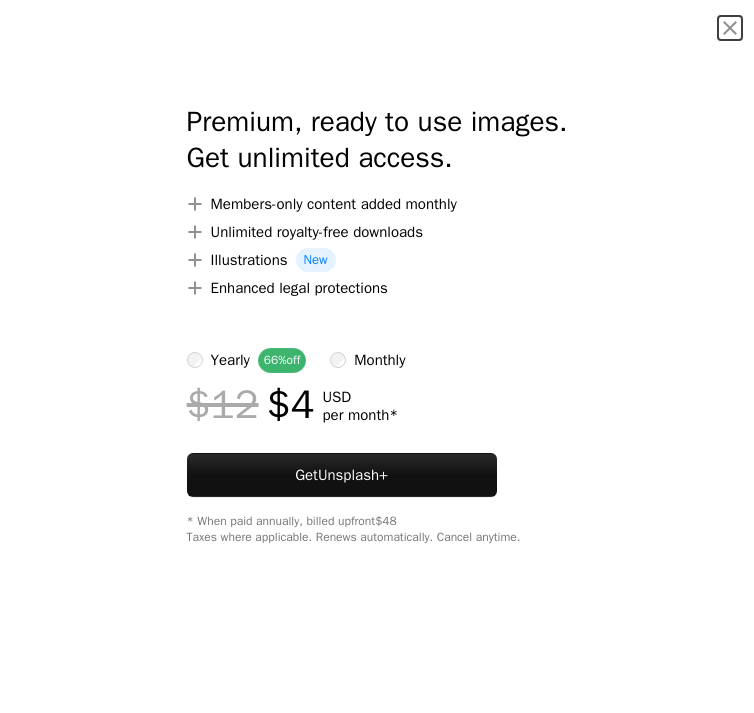 scroll, scrollTop: 342, scrollLeft: 0, axis: vertical 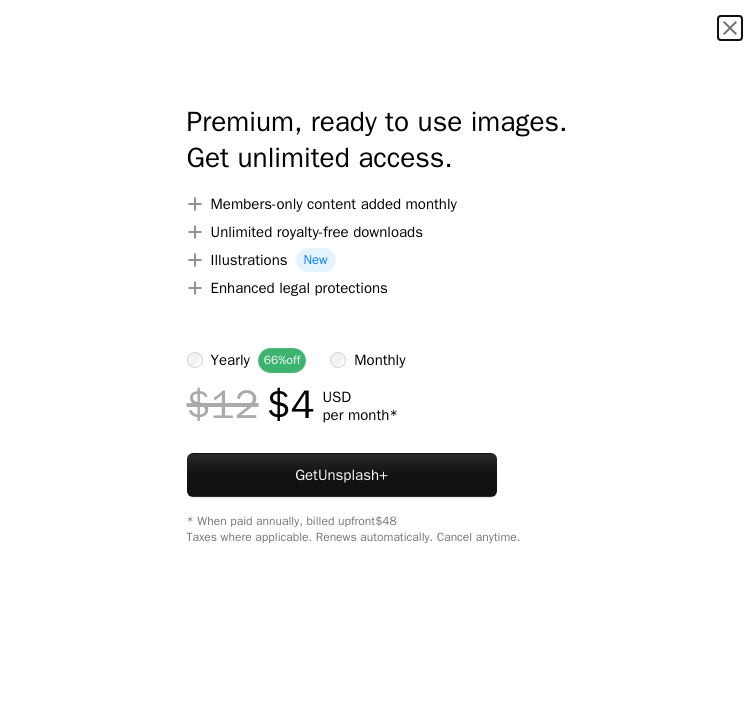 click on "An X shape" at bounding box center [730, 28] 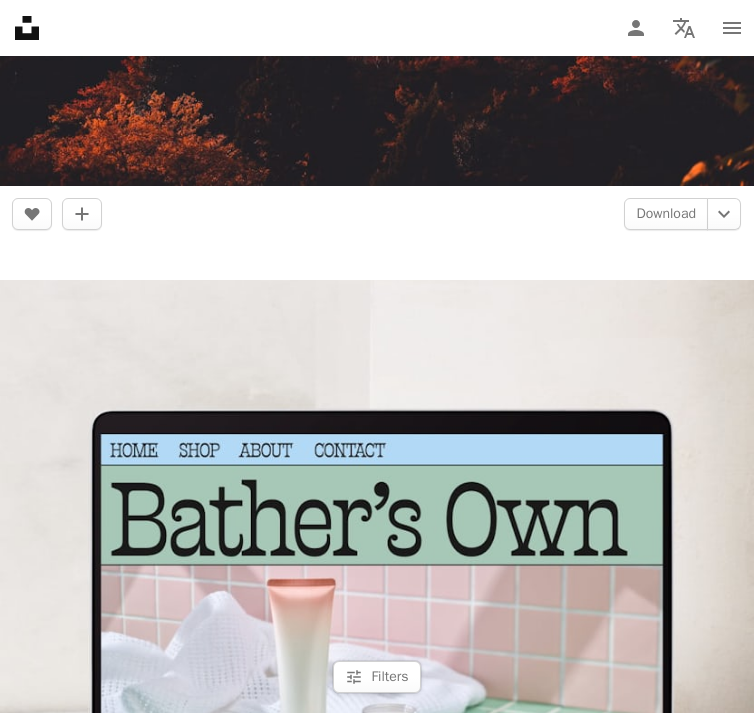 scroll, scrollTop: 1569, scrollLeft: 0, axis: vertical 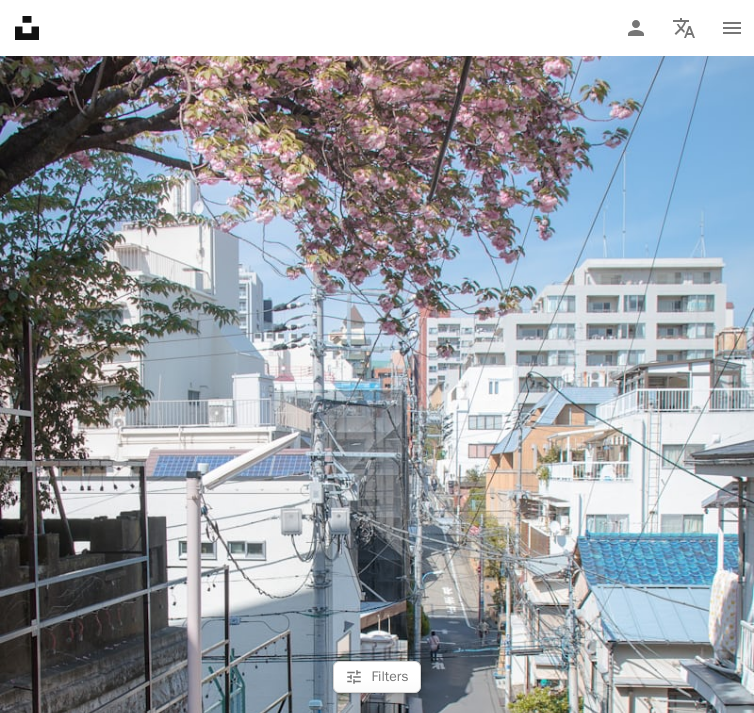 click on "Unsplash logo Unsplash Home A photo Pen Tool A compass A stack of folders Download Person Localization icon navigation menu" at bounding box center (377, 28) 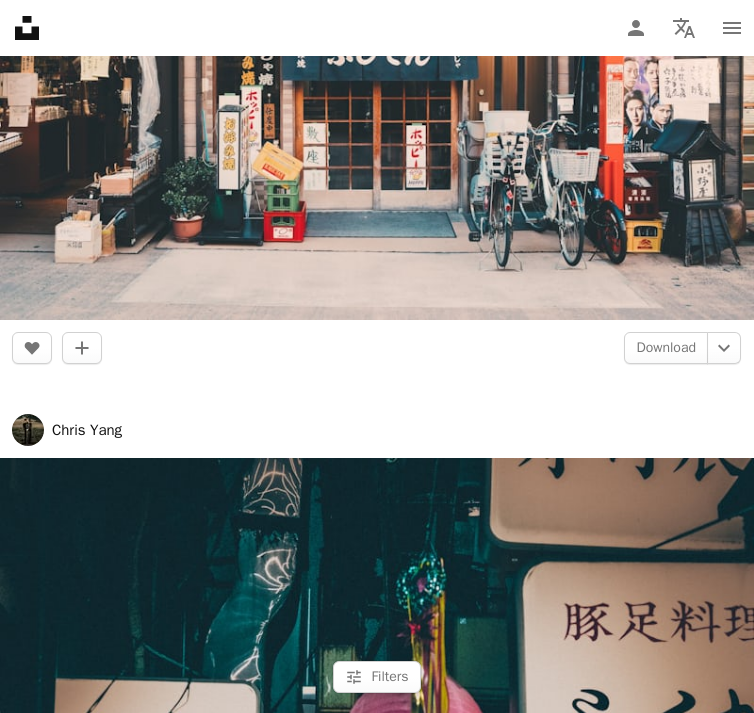 scroll, scrollTop: 15692, scrollLeft: 0, axis: vertical 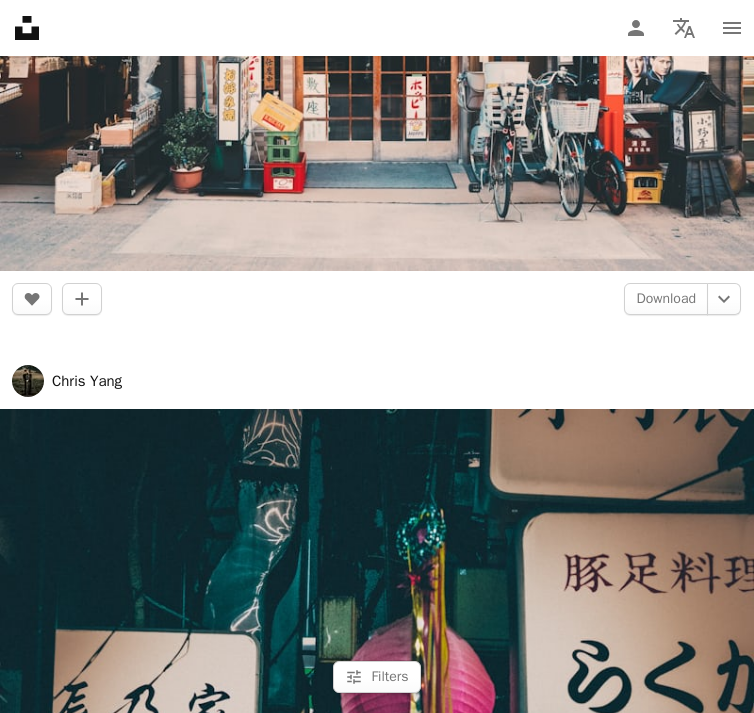 click on "Load more" at bounding box center (377, 1653) 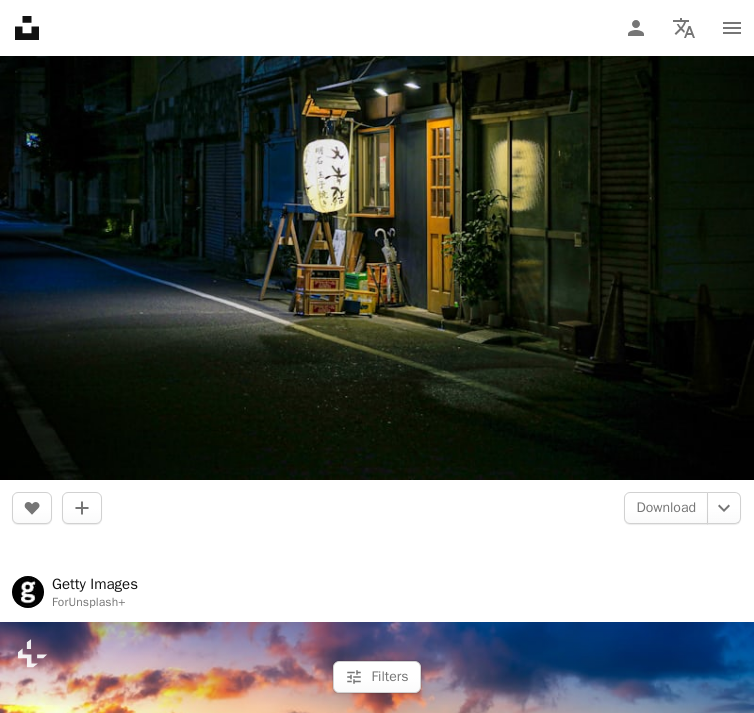 scroll, scrollTop: 28519, scrollLeft: 0, axis: vertical 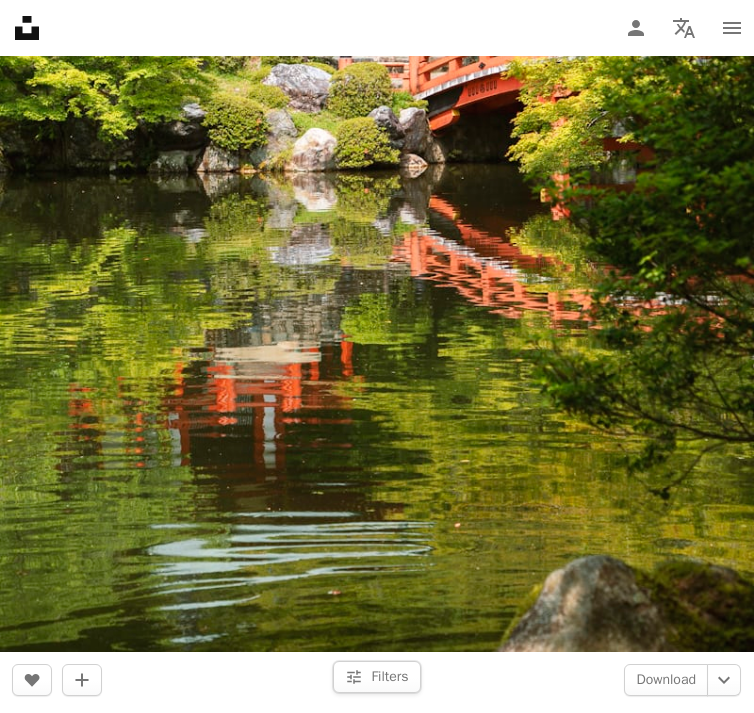click on "Getty Images For Unsplash+ Plus sign for Unsplash+ A heart A plus sign A lock Download [FIRST] [LAST] A heart A plus sign Download Chevron down –– ––– ––– – – ––– – – ––– –– –– –––– –– Manage and sell your services Start A Free Trial [FIRST] [LAST] A heart A plus sign Download Chevron down [FIRST] [LAST] A heart A plus sign Download Chevron down Getty Images For Unsplash+ Plus sign for Unsplash+ A heart A plus sign A lock Download [FIRST] [LAST] A heart A plus sign Download Chevron down [FIRST] [LAST] A heart A plus sign Download Chevron down [FIRST] [LAST] A heart A plus sign Download Chevron down [FIRST] [LAST] For Unsplash+ Plus sign for Unsplash+ A heart A plus sign AJ" at bounding box center [377, -4839] 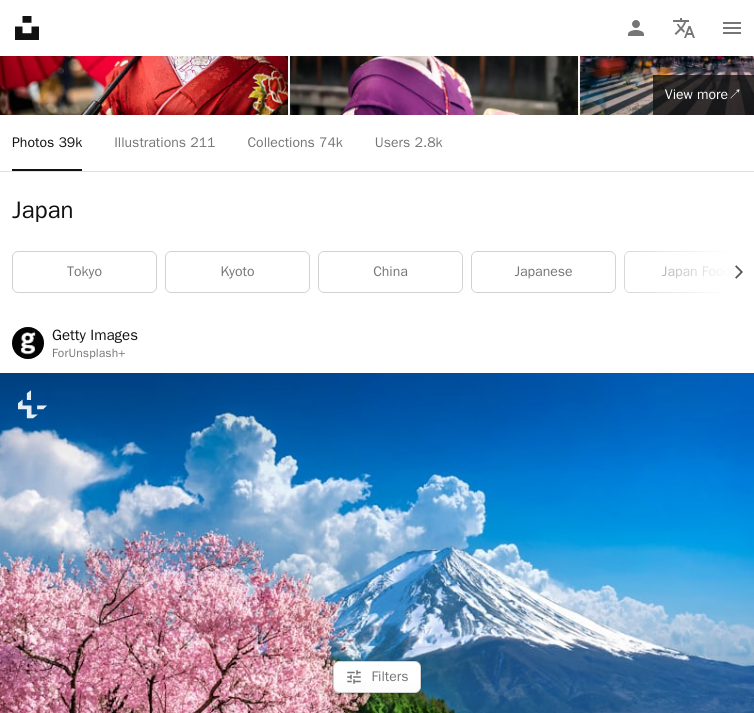 scroll, scrollTop: 0, scrollLeft: 0, axis: both 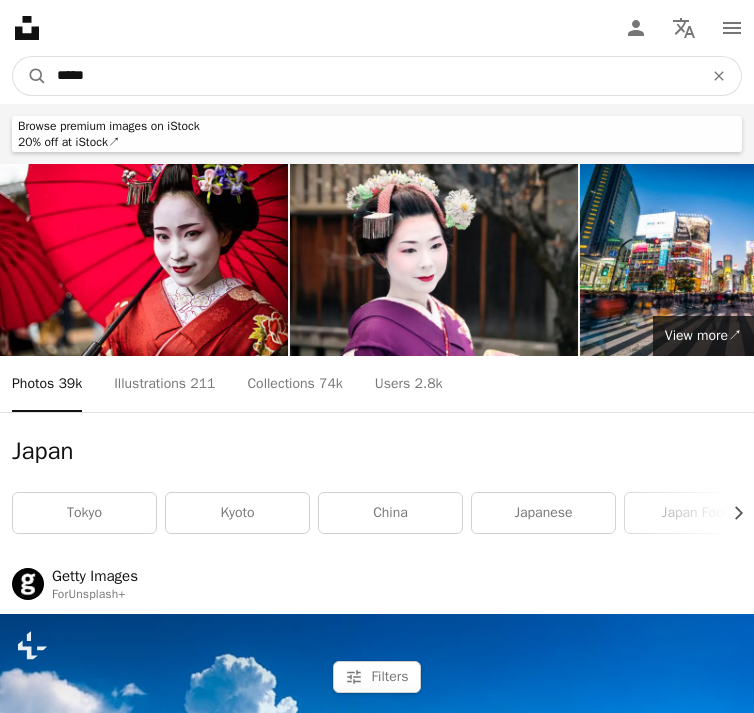 click on "*****" at bounding box center [372, 76] 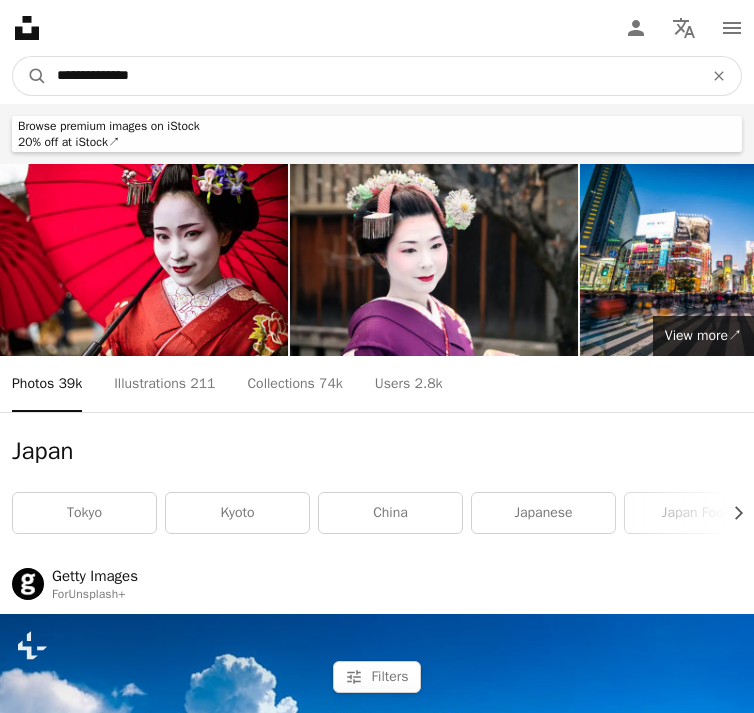 type on "**********" 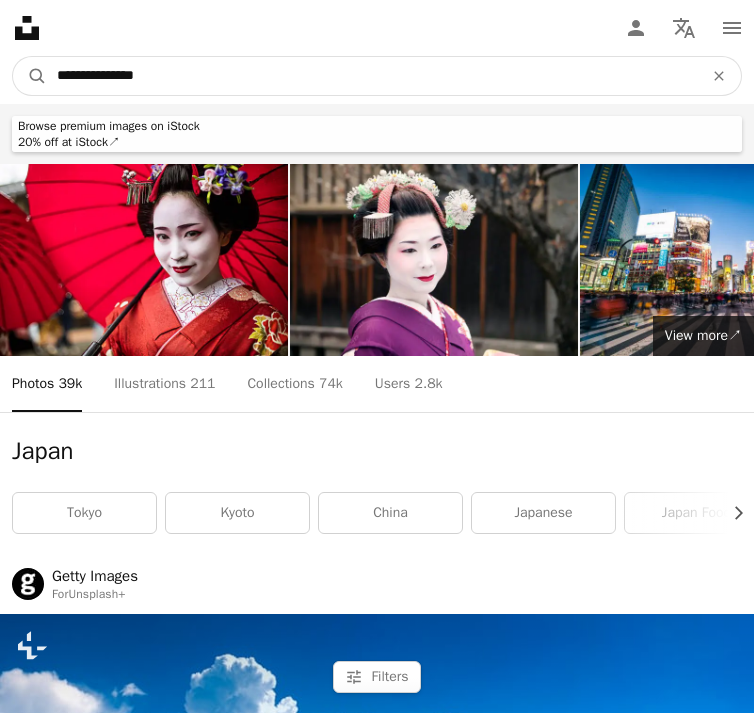 click on "A magnifying glass" at bounding box center (30, 76) 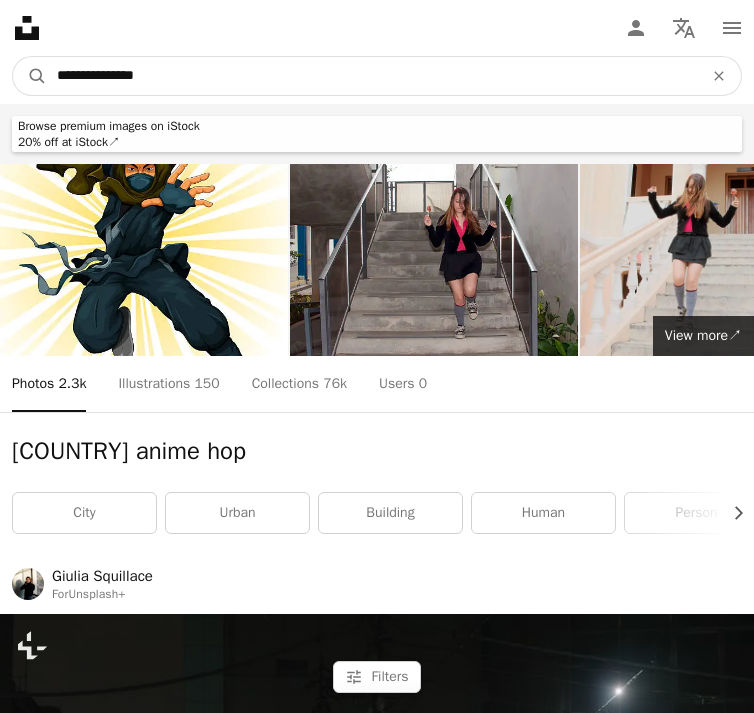 click on "**********" at bounding box center [372, 76] 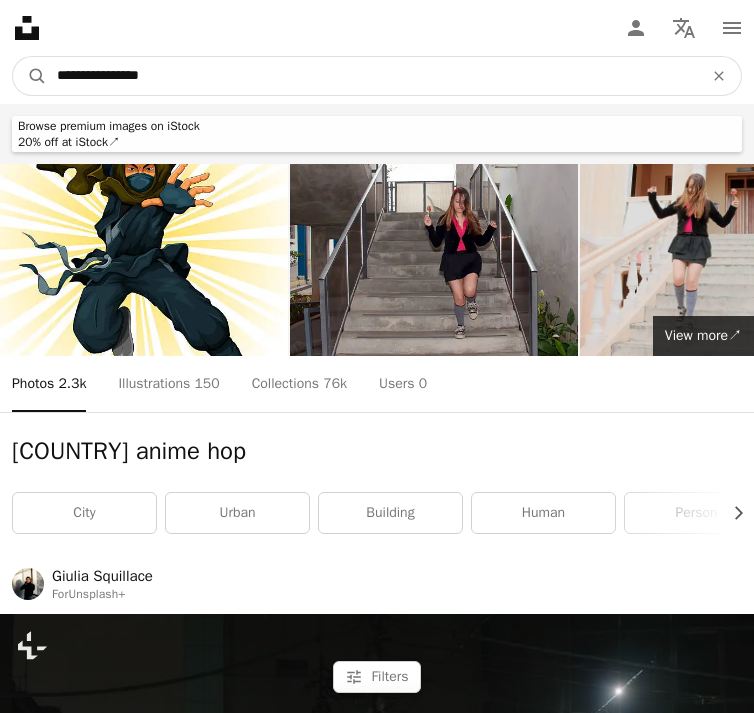 click on "A magnifying glass" at bounding box center [30, 76] 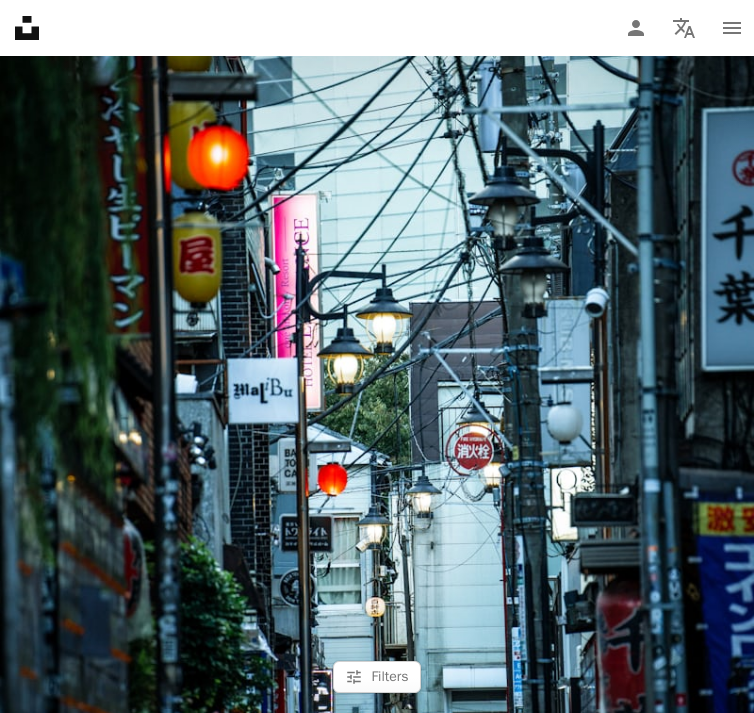 scroll, scrollTop: 15369, scrollLeft: 0, axis: vertical 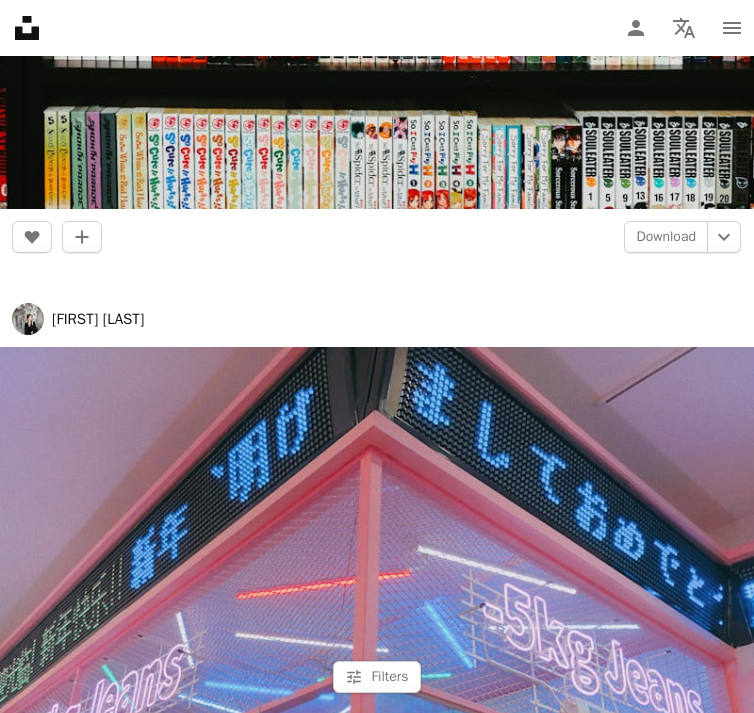 click on "Load more" at bounding box center (377, 1656) 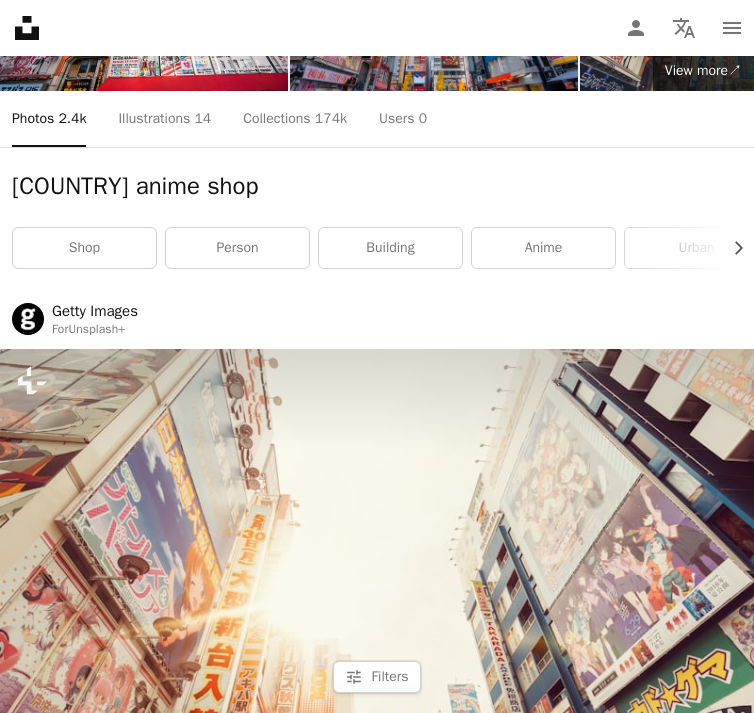 scroll, scrollTop: 261, scrollLeft: 0, axis: vertical 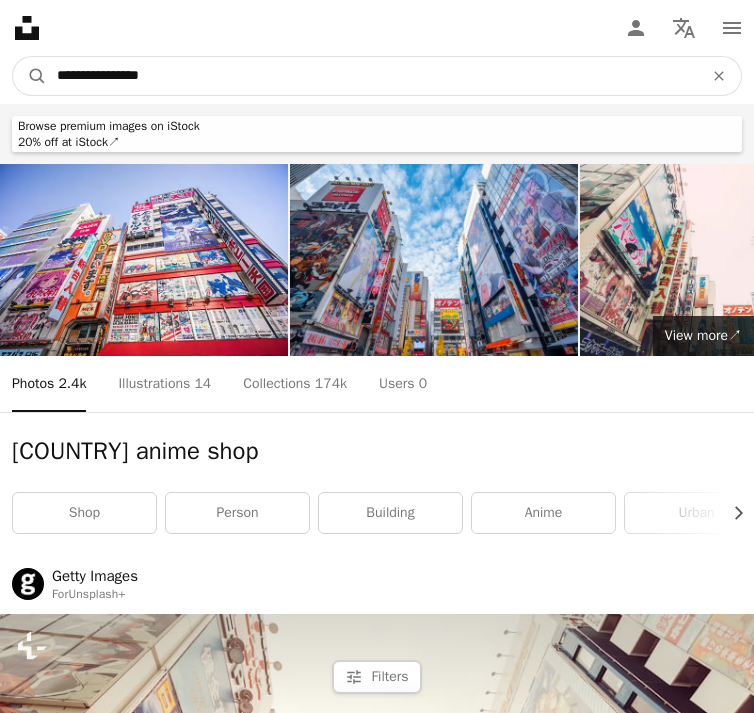 click on "**********" at bounding box center [372, 76] 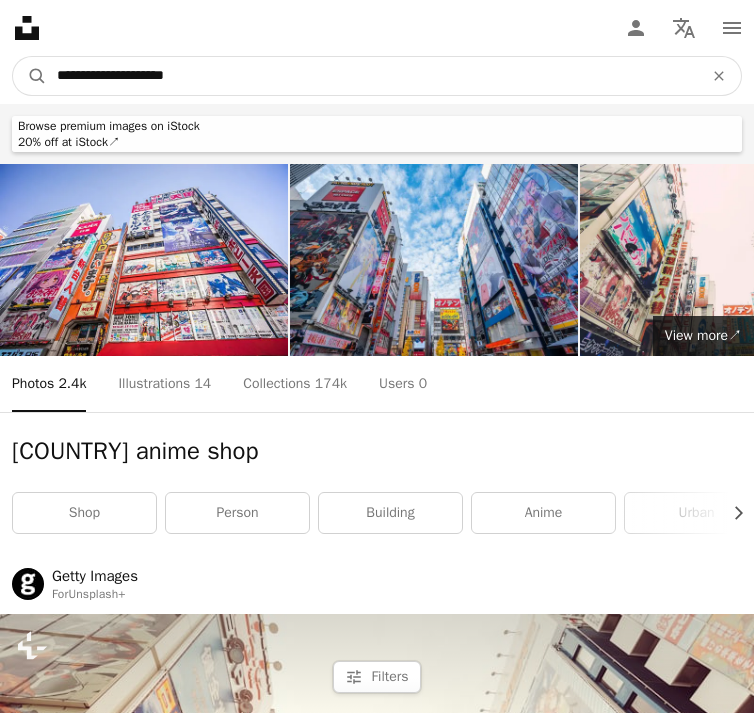 type on "**********" 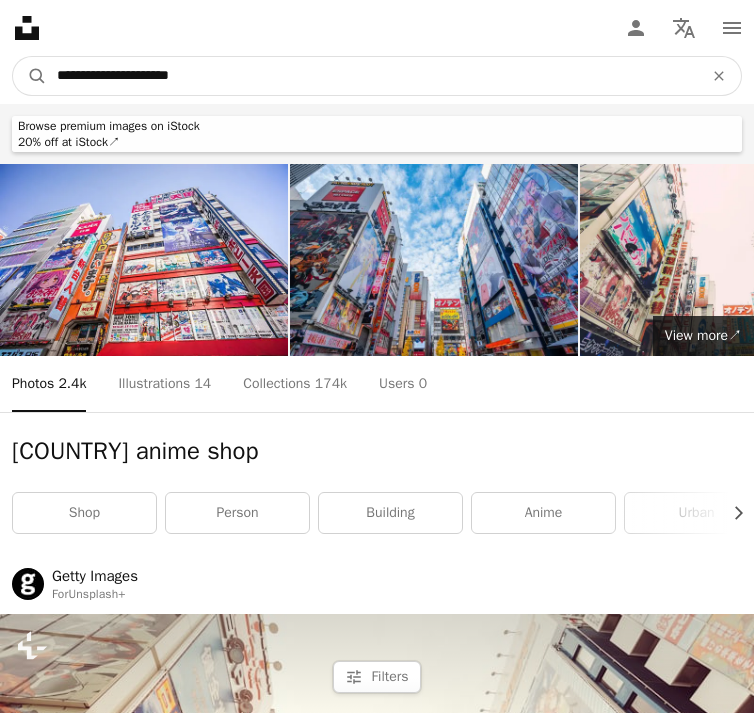 click on "A magnifying glass" at bounding box center (30, 76) 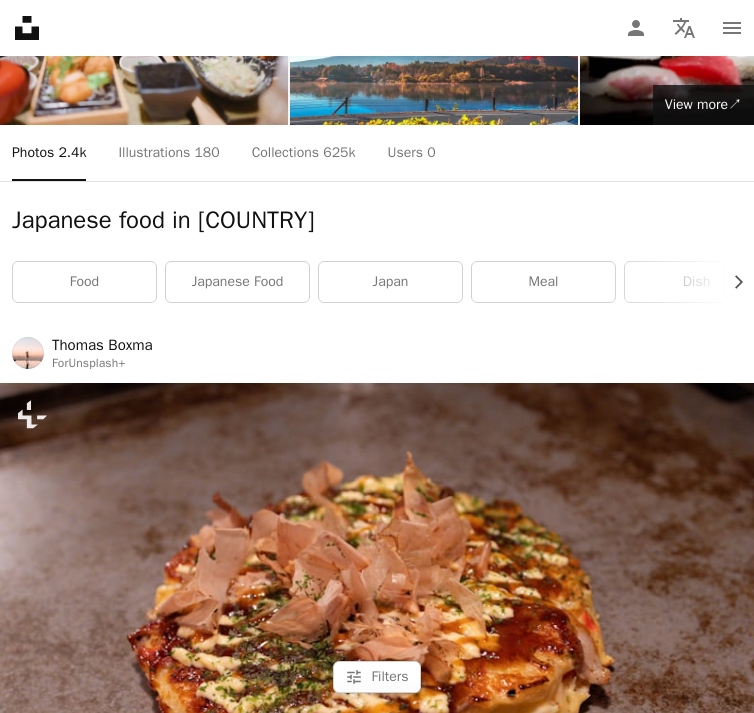 scroll, scrollTop: 0, scrollLeft: 0, axis: both 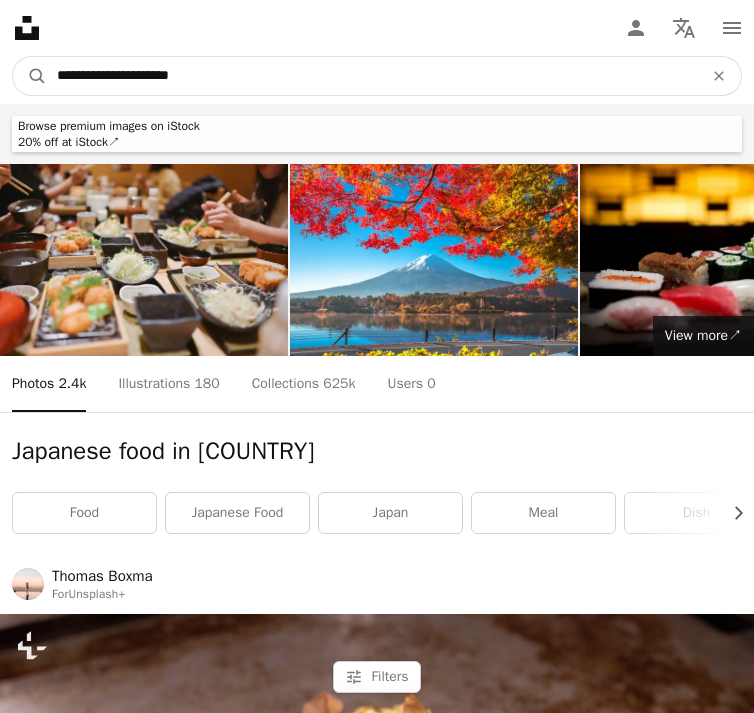 drag, startPoint x: 245, startPoint y: 79, endPoint x: 120, endPoint y: 80, distance: 125.004 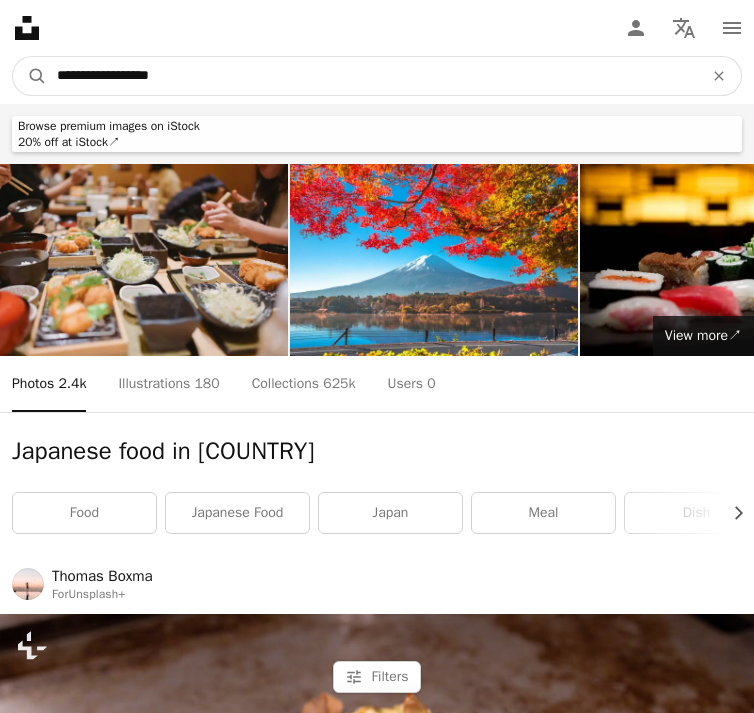 type on "**********" 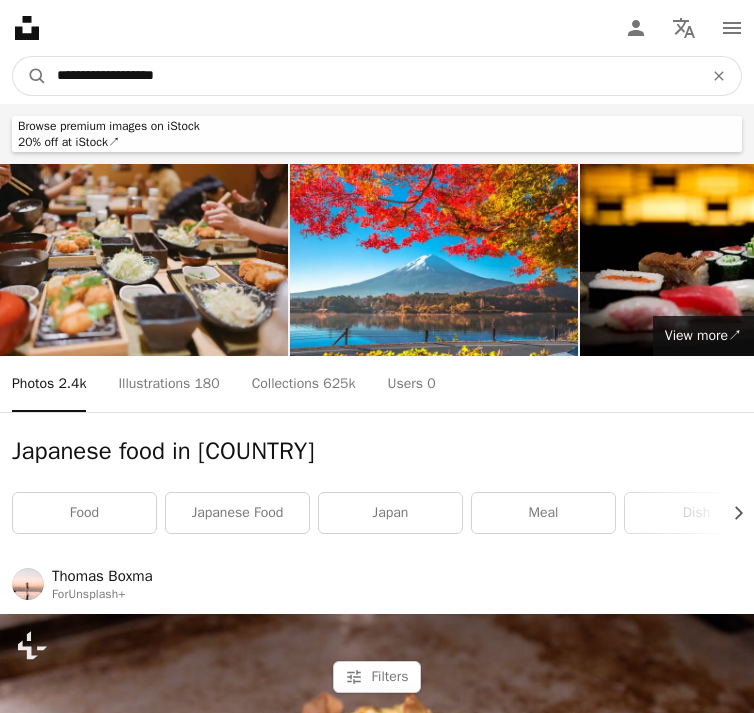 click on "A magnifying glass" at bounding box center (30, 76) 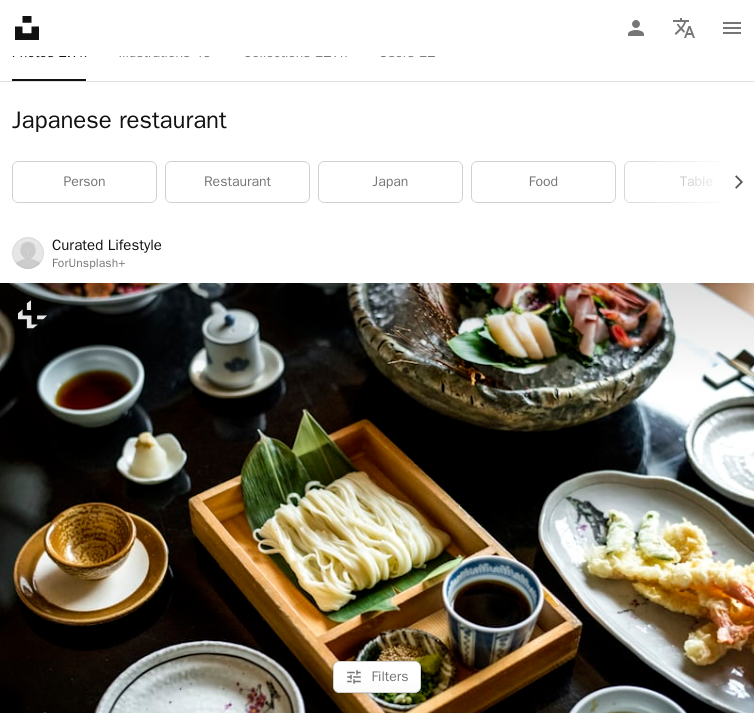 scroll, scrollTop: 332, scrollLeft: 0, axis: vertical 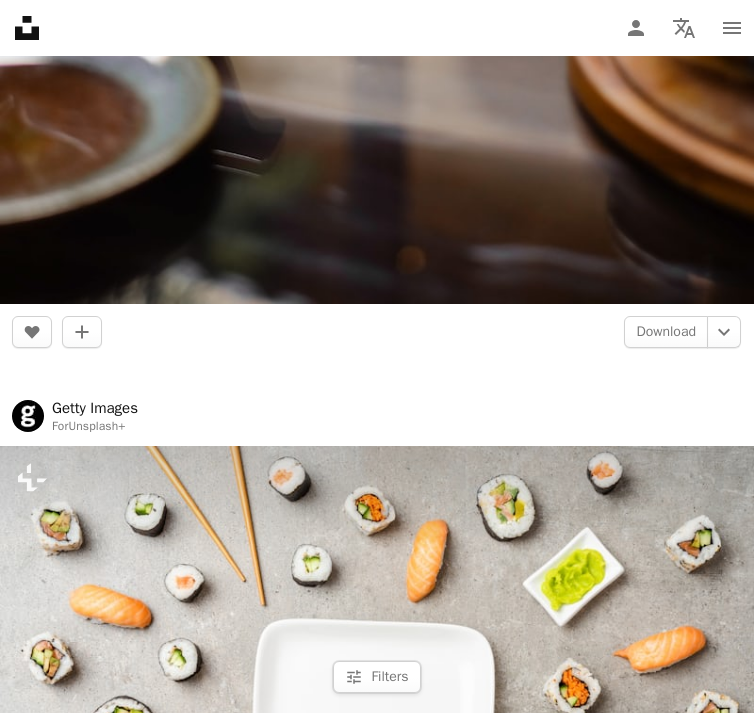 click on "Download" at bounding box center (666, 1618) 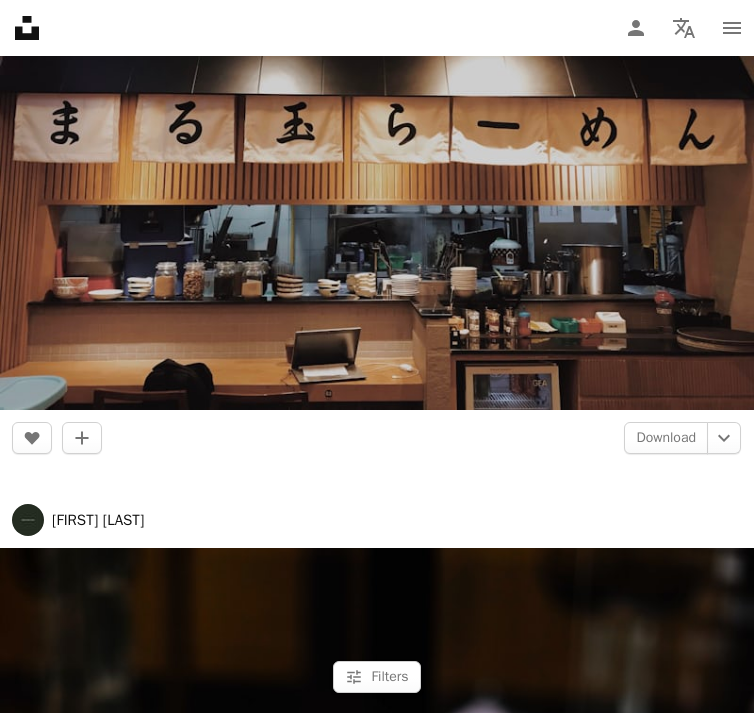 scroll, scrollTop: 2884, scrollLeft: 0, axis: vertical 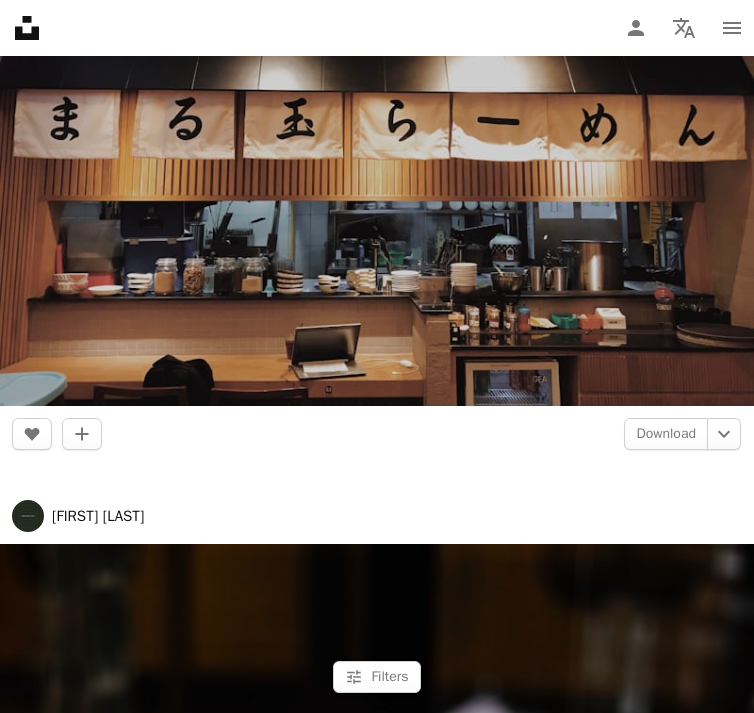 click on "Download" at bounding box center (666, 1703) 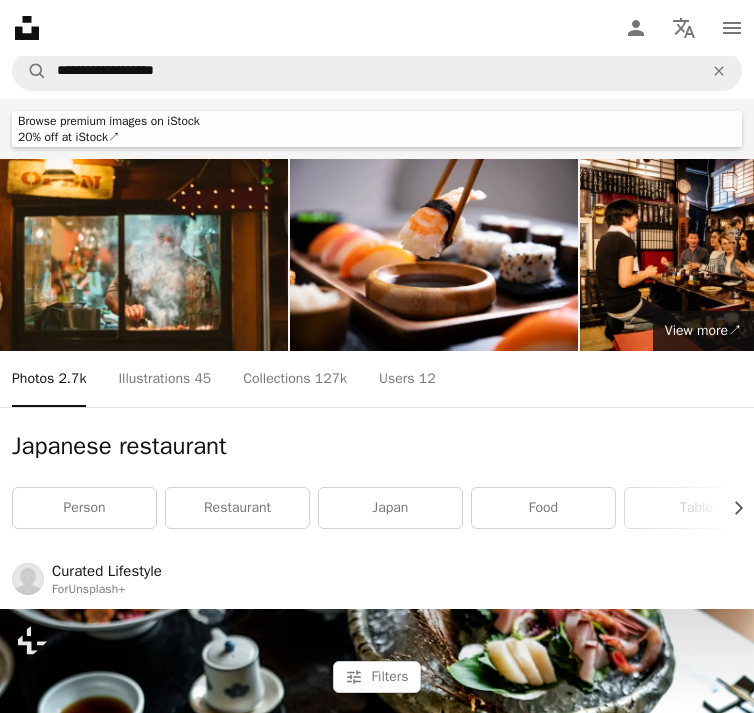scroll, scrollTop: 0, scrollLeft: 0, axis: both 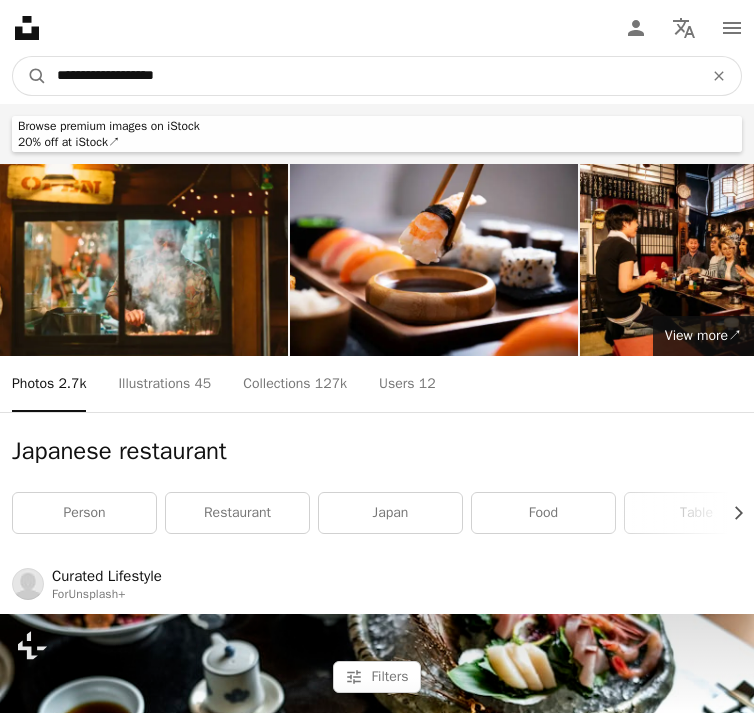 click on "**********" at bounding box center [372, 76] 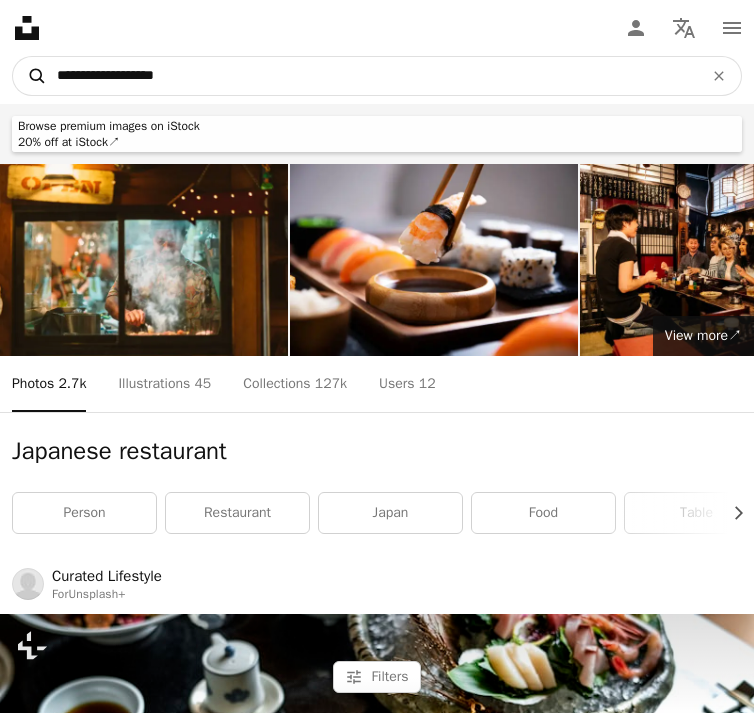 drag, startPoint x: 212, startPoint y: 73, endPoint x: 33, endPoint y: 68, distance: 179.06982 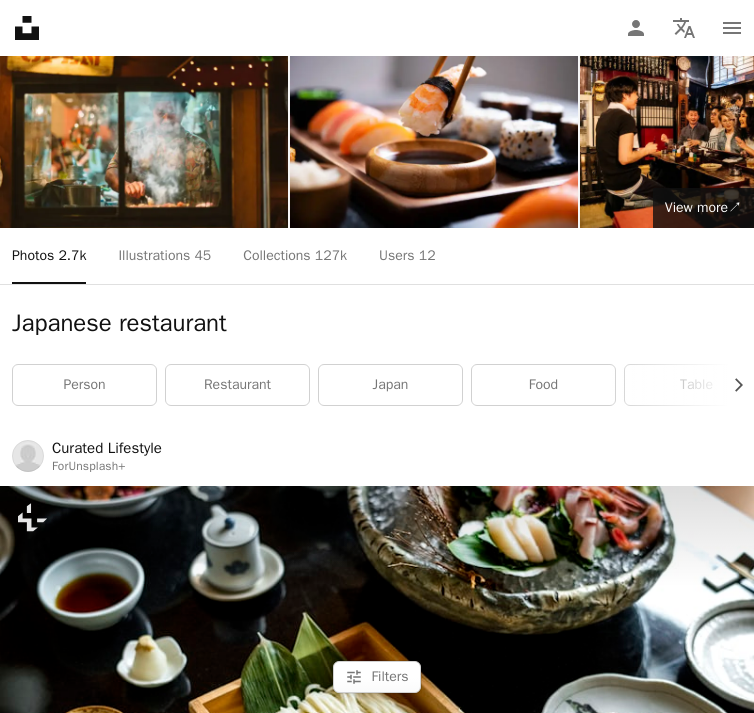 scroll, scrollTop: 0, scrollLeft: 0, axis: both 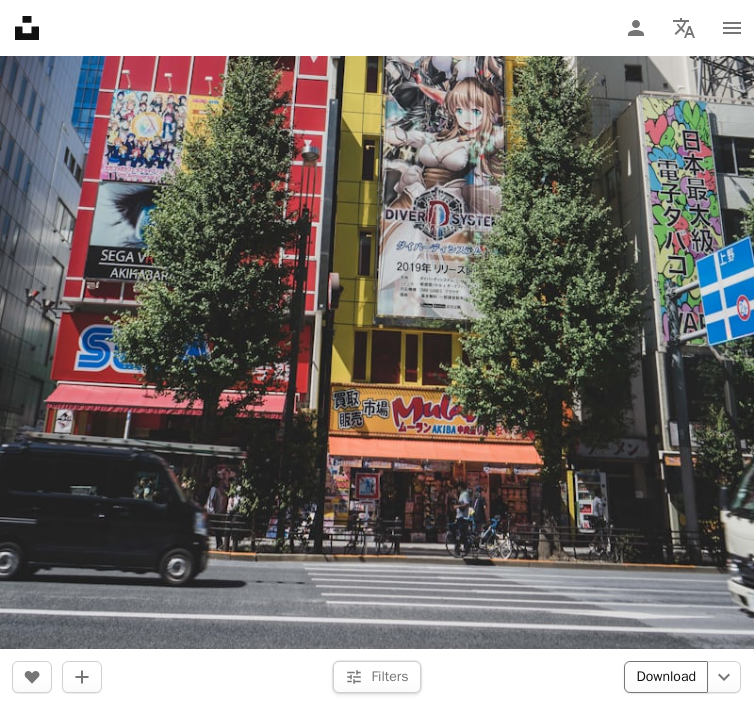 click on "Download" at bounding box center [666, 677] 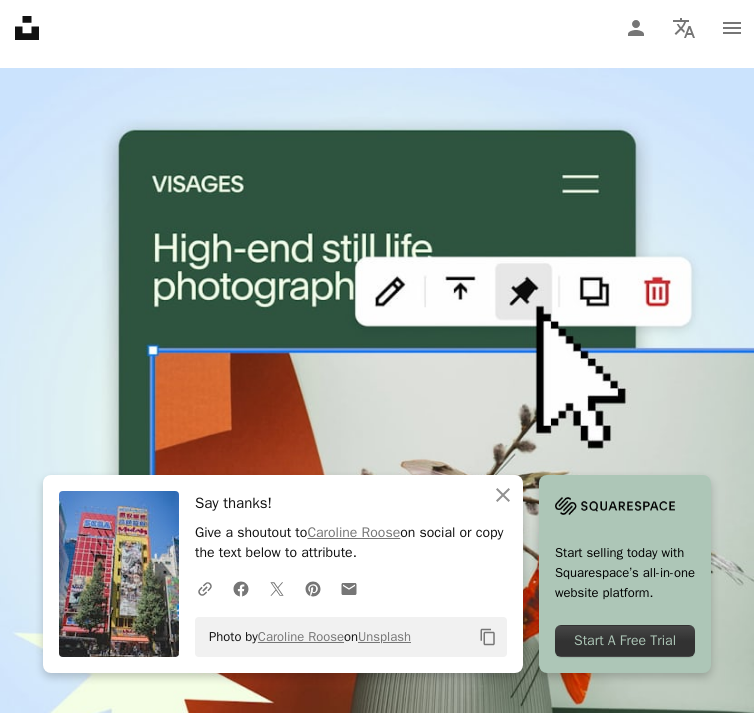 scroll, scrollTop: 2412, scrollLeft: 0, axis: vertical 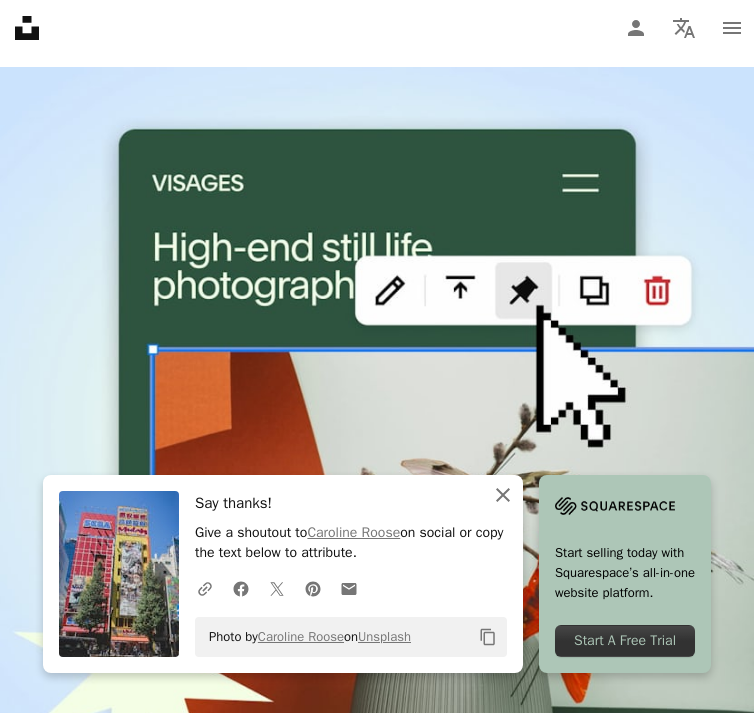 click 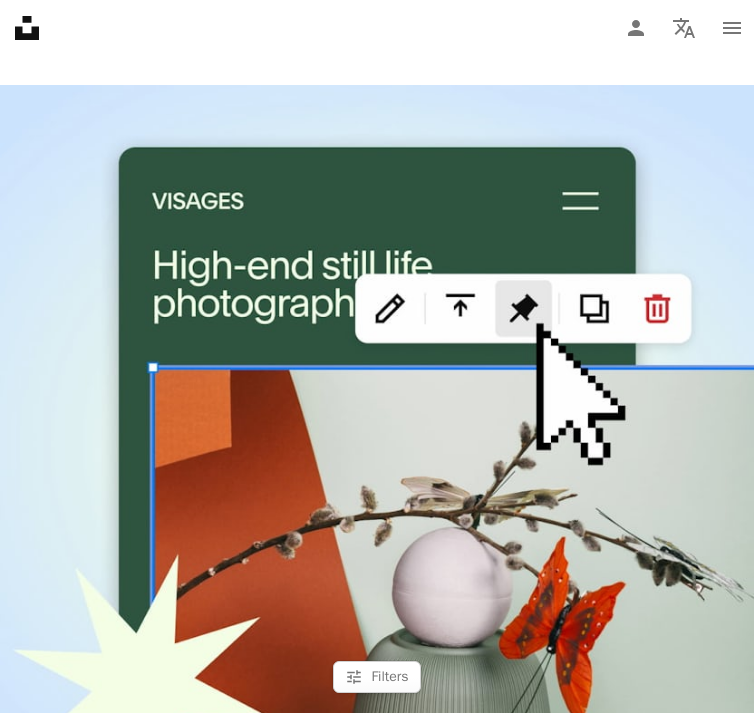 scroll, scrollTop: 2385, scrollLeft: 0, axis: vertical 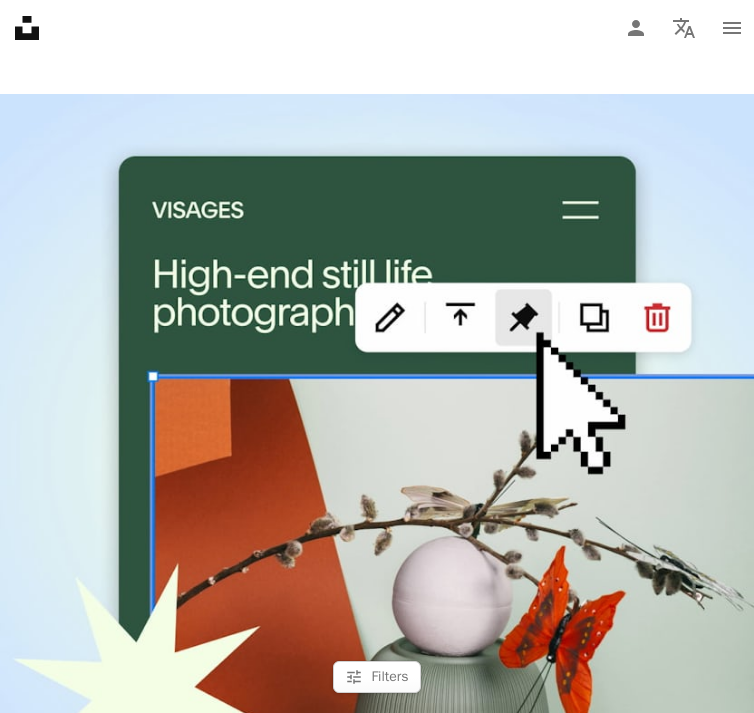 click on "Download" at bounding box center [666, 1626] 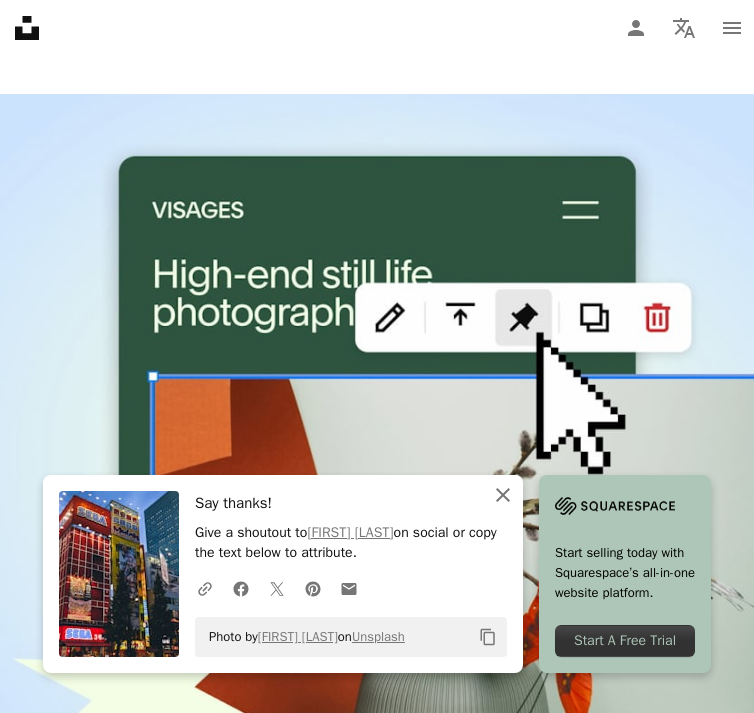 click on "An X shape" 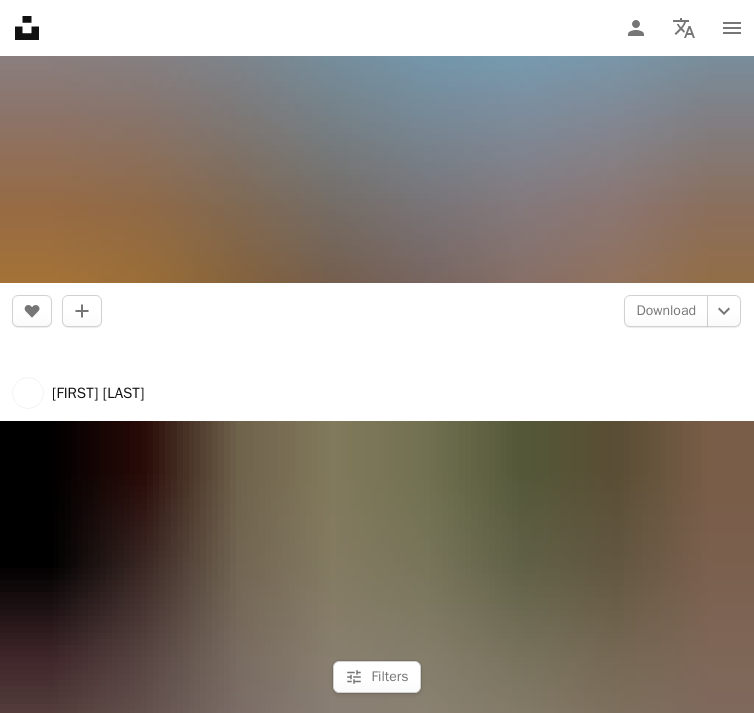 scroll, scrollTop: 10331, scrollLeft: 0, axis: vertical 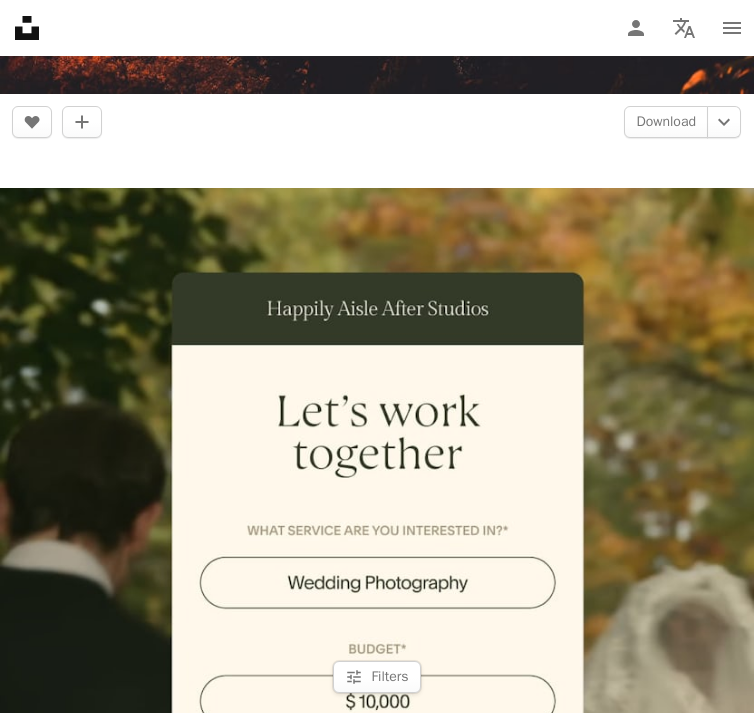 click on "Download" at bounding box center [666, 1657] 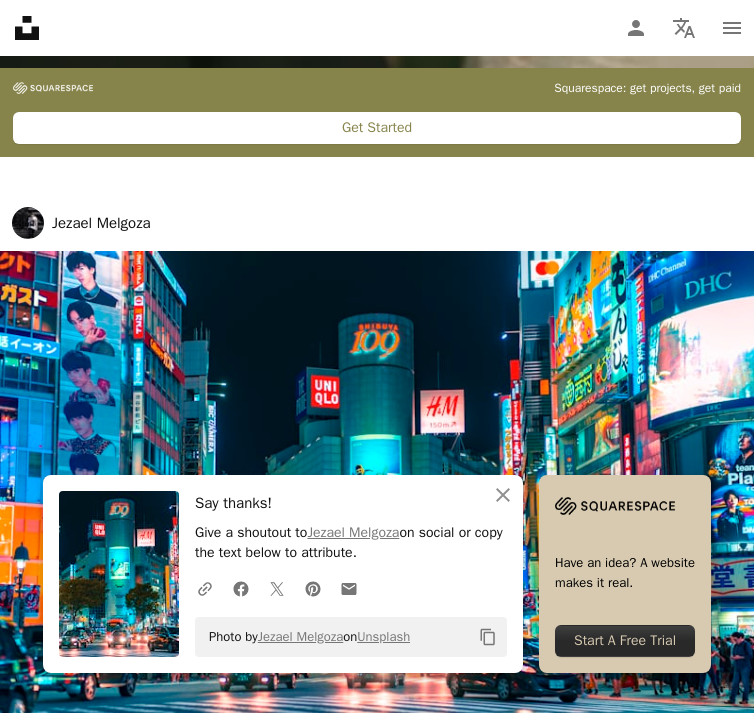 scroll, scrollTop: 2630, scrollLeft: 0, axis: vertical 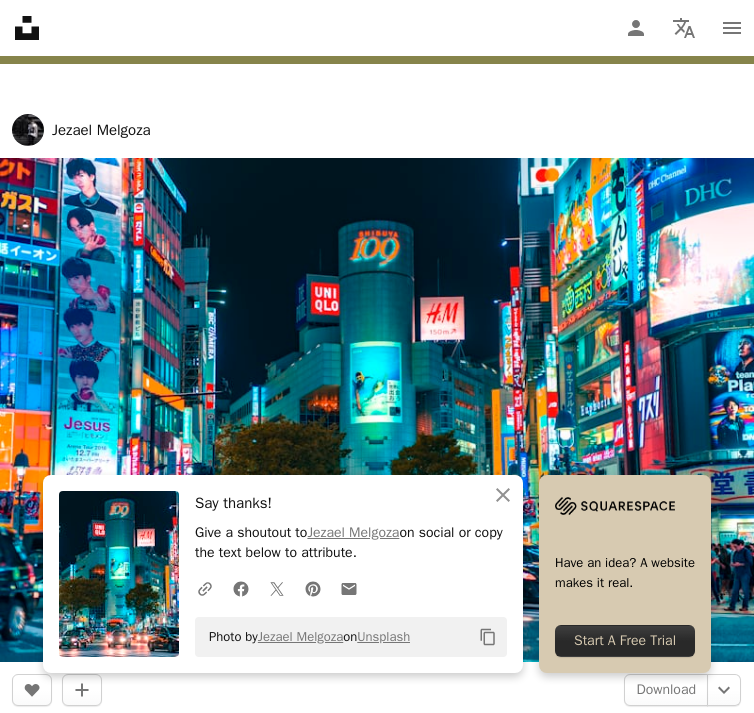 click on "Getty Images For  Unsplash+" at bounding box center (377, 1414) 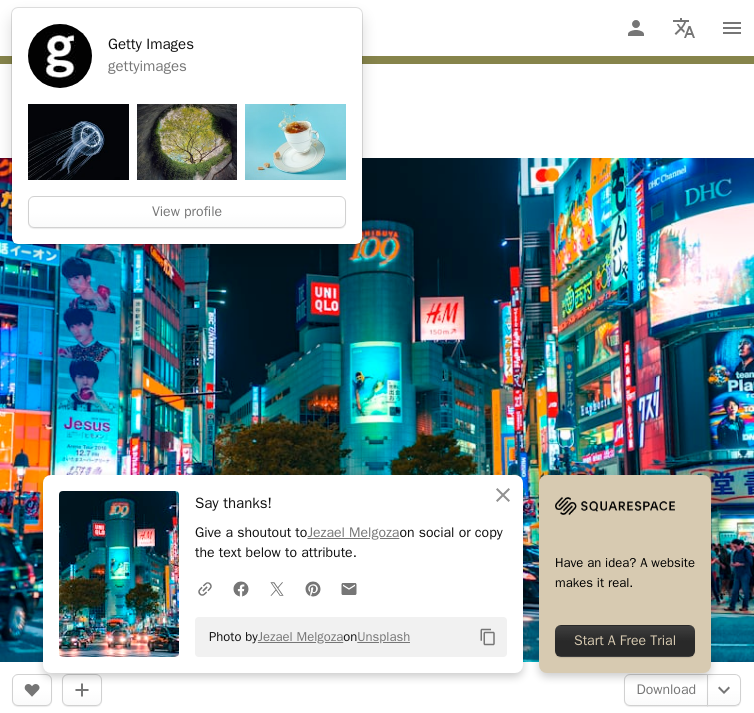 click on "Download" at bounding box center [666, 1330] 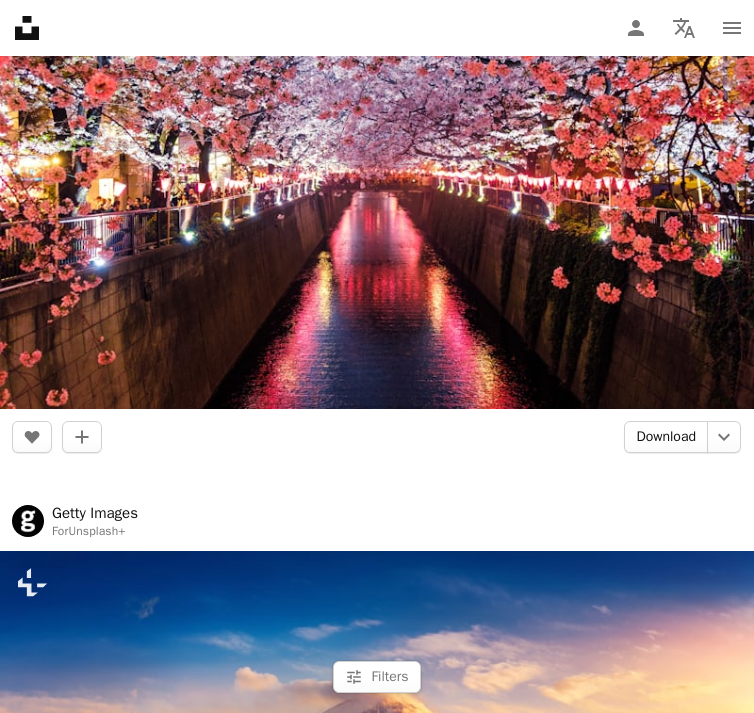 scroll, scrollTop: 3494, scrollLeft: 0, axis: vertical 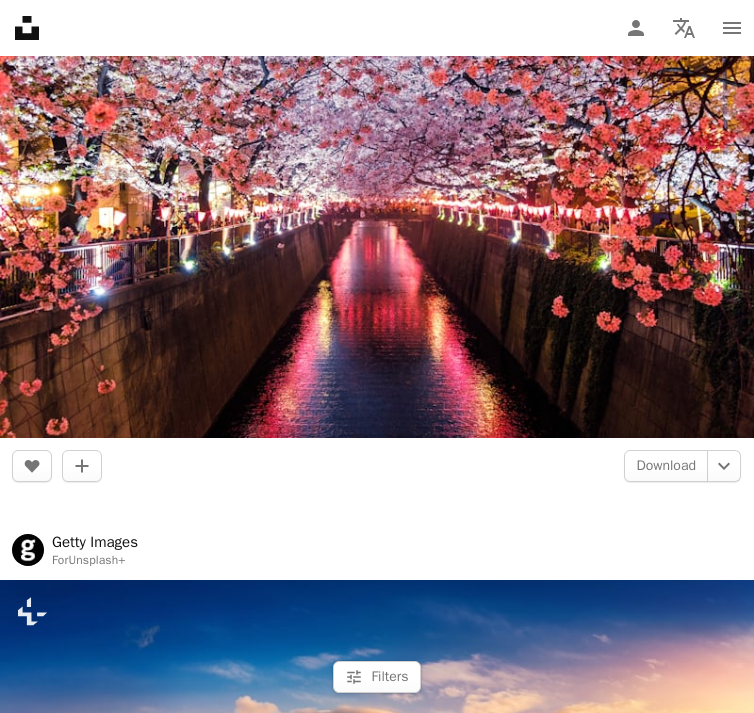 click on "Download" at bounding box center [666, 1673] 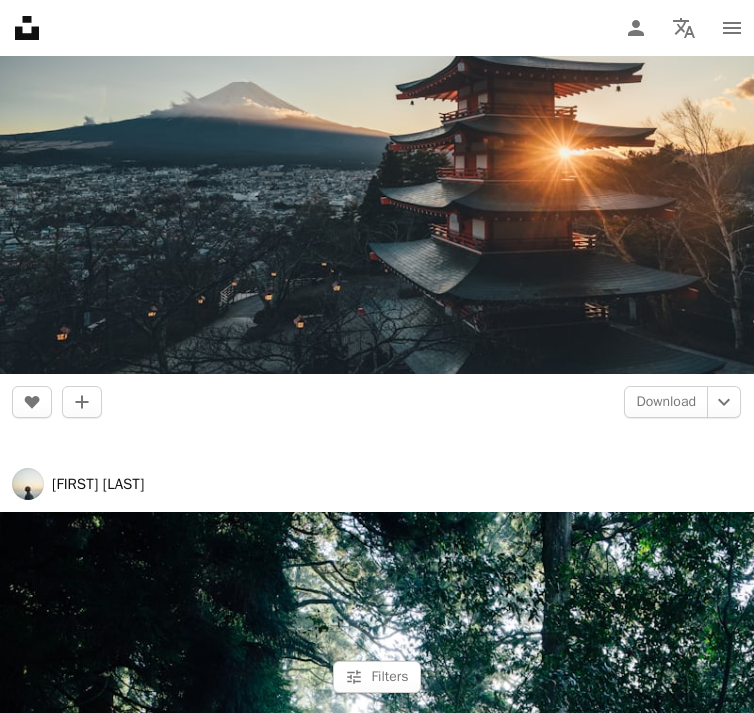 scroll, scrollTop: 5426, scrollLeft: 0, axis: vertical 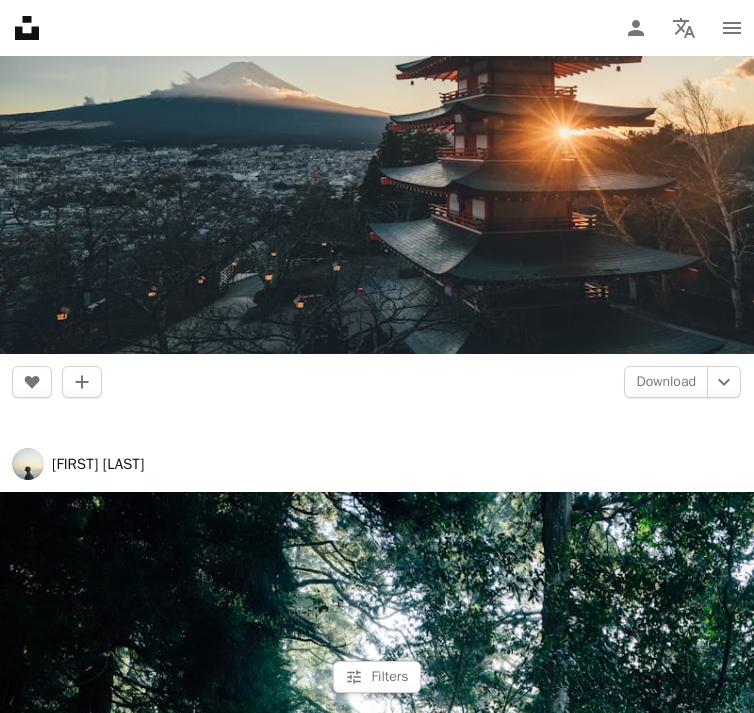 click on "Download" at bounding box center [666, 1651] 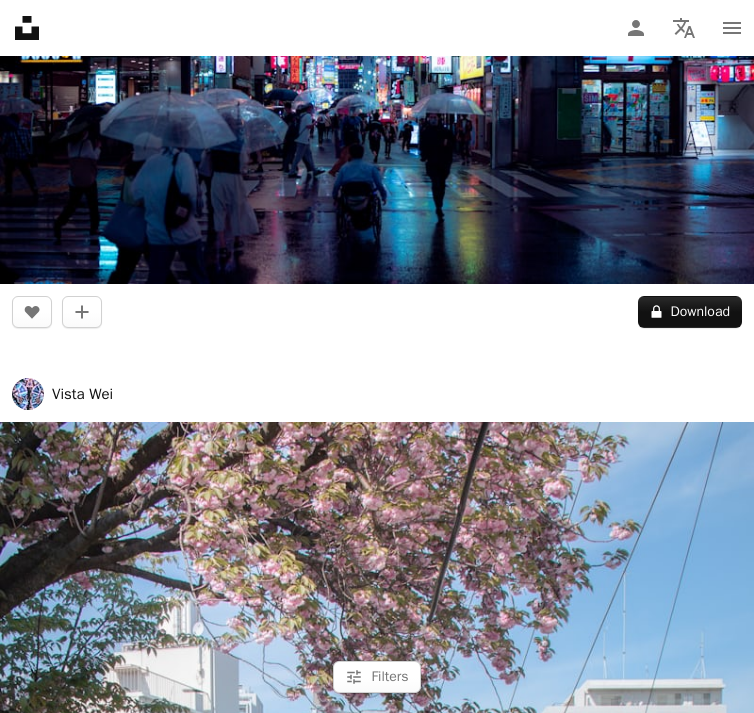 scroll, scrollTop: 7332, scrollLeft: 0, axis: vertical 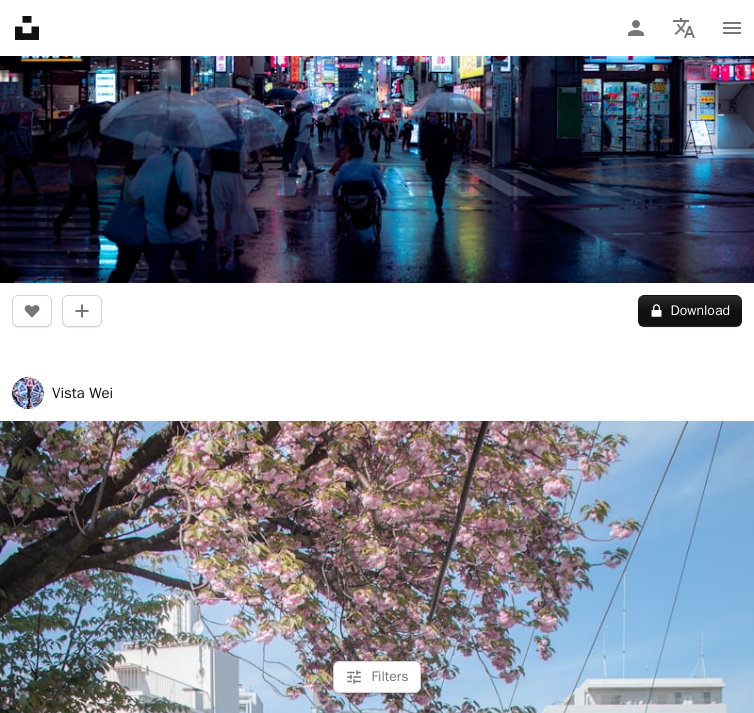 click on "Download" at bounding box center (666, 1580) 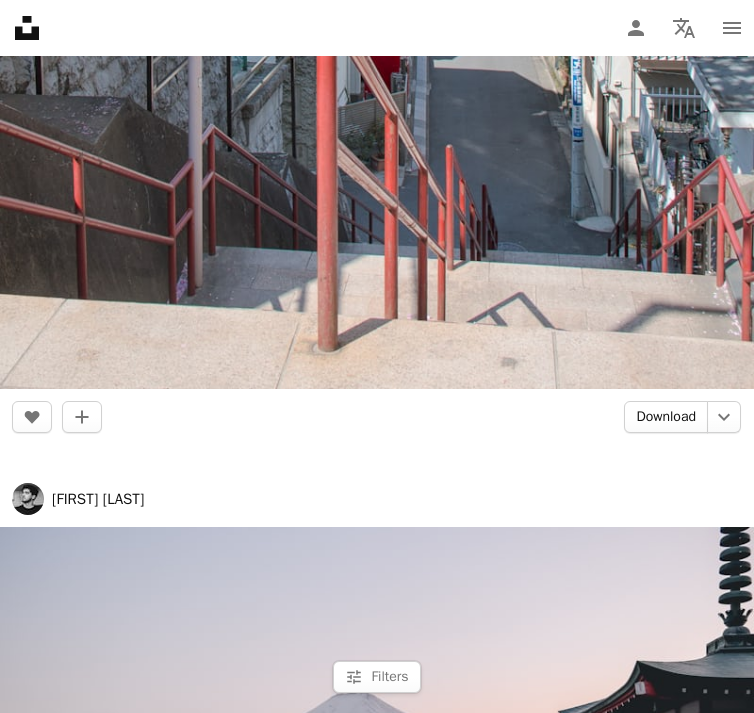scroll, scrollTop: 8497, scrollLeft: 0, axis: vertical 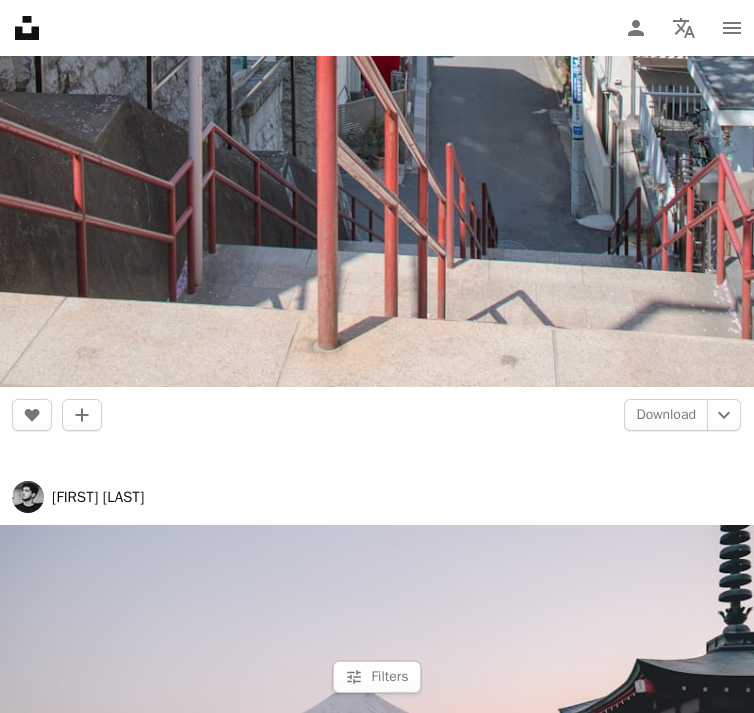 click on "Download" at bounding box center [666, 1683] 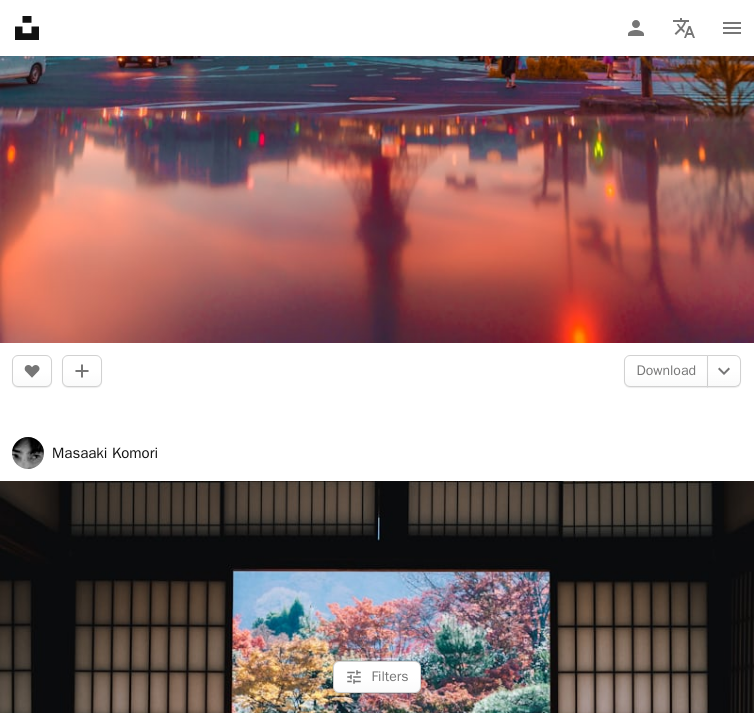 scroll, scrollTop: 11855, scrollLeft: 0, axis: vertical 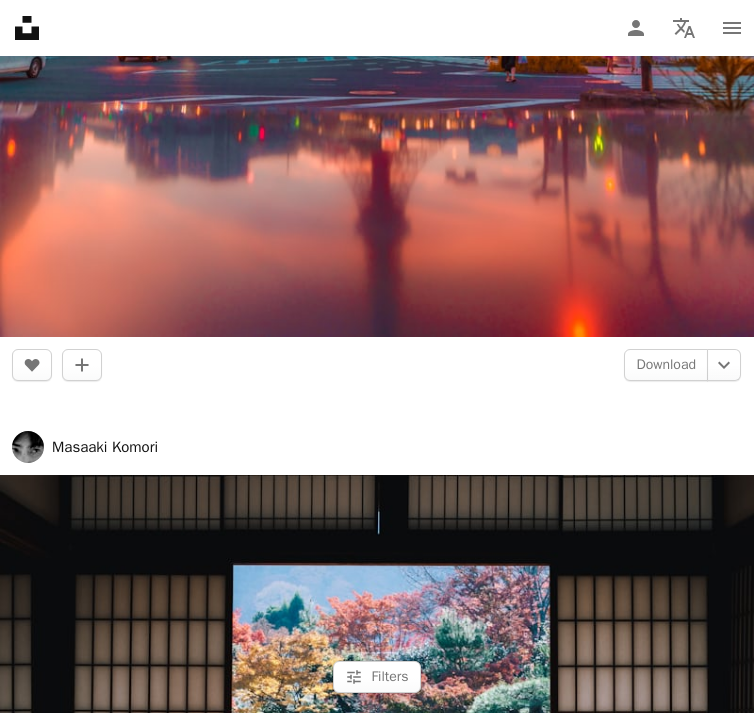 click on "Download" at bounding box center [666, 1644] 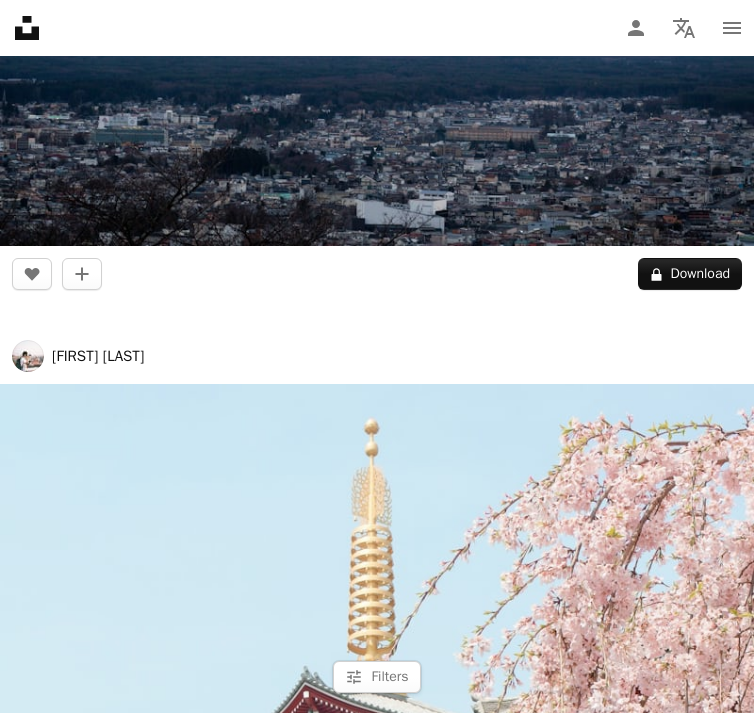 scroll, scrollTop: 13938, scrollLeft: 0, axis: vertical 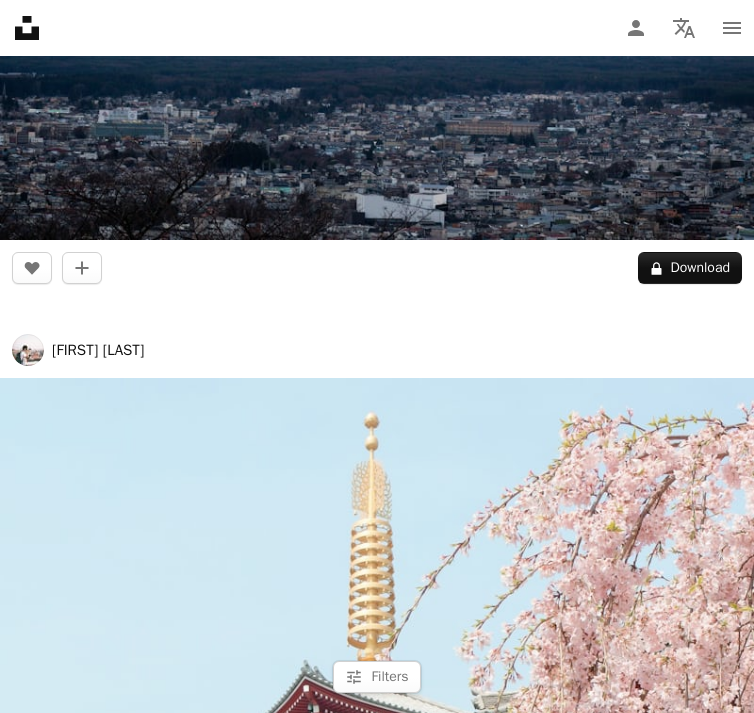 click on "Getty Images For Unsplash+ Plus sign for Unsplash+ A heart A plus sign A lock Download [FIRST] [LAST] A heart A plus sign Download Chevron down –– ––– ––– – – ––– – – ––– –– –– –––– –– Squarespace: get projects, get paid Get Started [FIRST] [LAST] A heart A plus sign Download Chevron down [FIRST] [LAST] A heart A plus sign Download Chevron down Getty Images For Unsplash+ Plus sign for Unsplash+ A heart A plus sign A lock Download [FIRST] [LAST] A heart A plus sign Download Chevron down [FIRST] [LAST] A heart A plus sign Download Chevron down [FIRST] [LAST] A heart A plus sign Download Chevron down [FIRST] [LAST] For Unsplash+ Plus sign for Unsplash+ A heart A plus sign A lock Download [FIRST] [LAST] A heart A plus sign Download Chevron down [FIRST] [LAST] A heart A plus sign Download Chevron down [FIRST] [LAST] A heart A plus sign Download Chevron down [FIRST] [LAST] For Unsplash+ Plus sign for Unsplash+" at bounding box center (377, 12123) 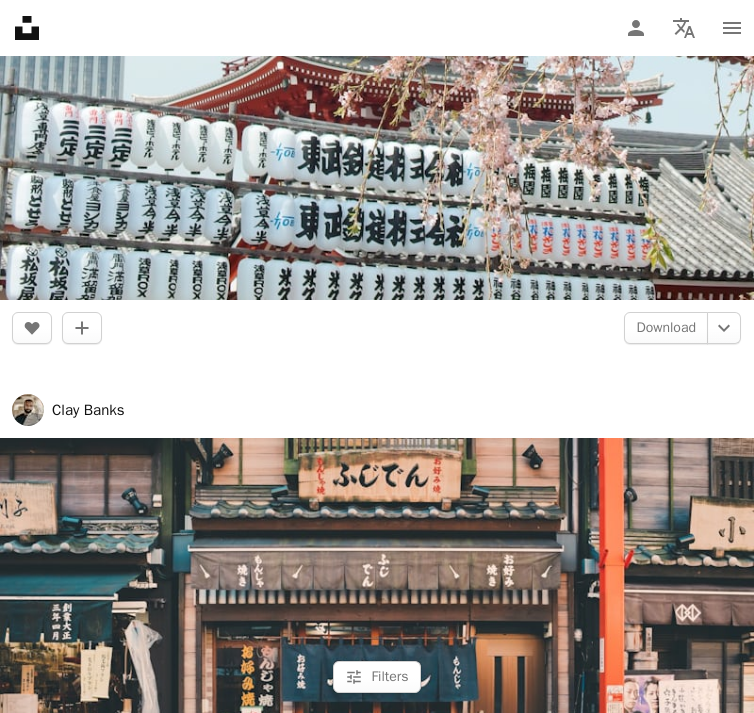 scroll, scrollTop: 15027, scrollLeft: 0, axis: vertical 